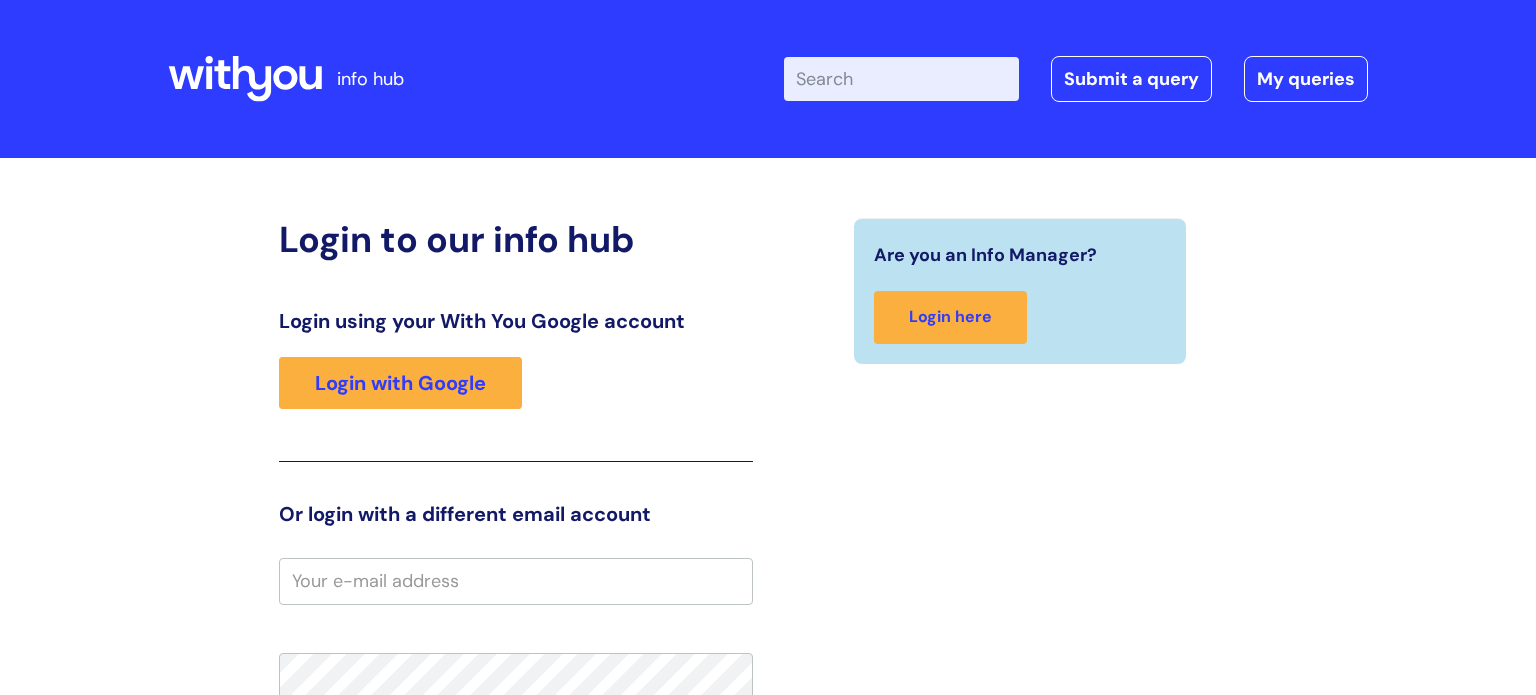 scroll, scrollTop: 0, scrollLeft: 0, axis: both 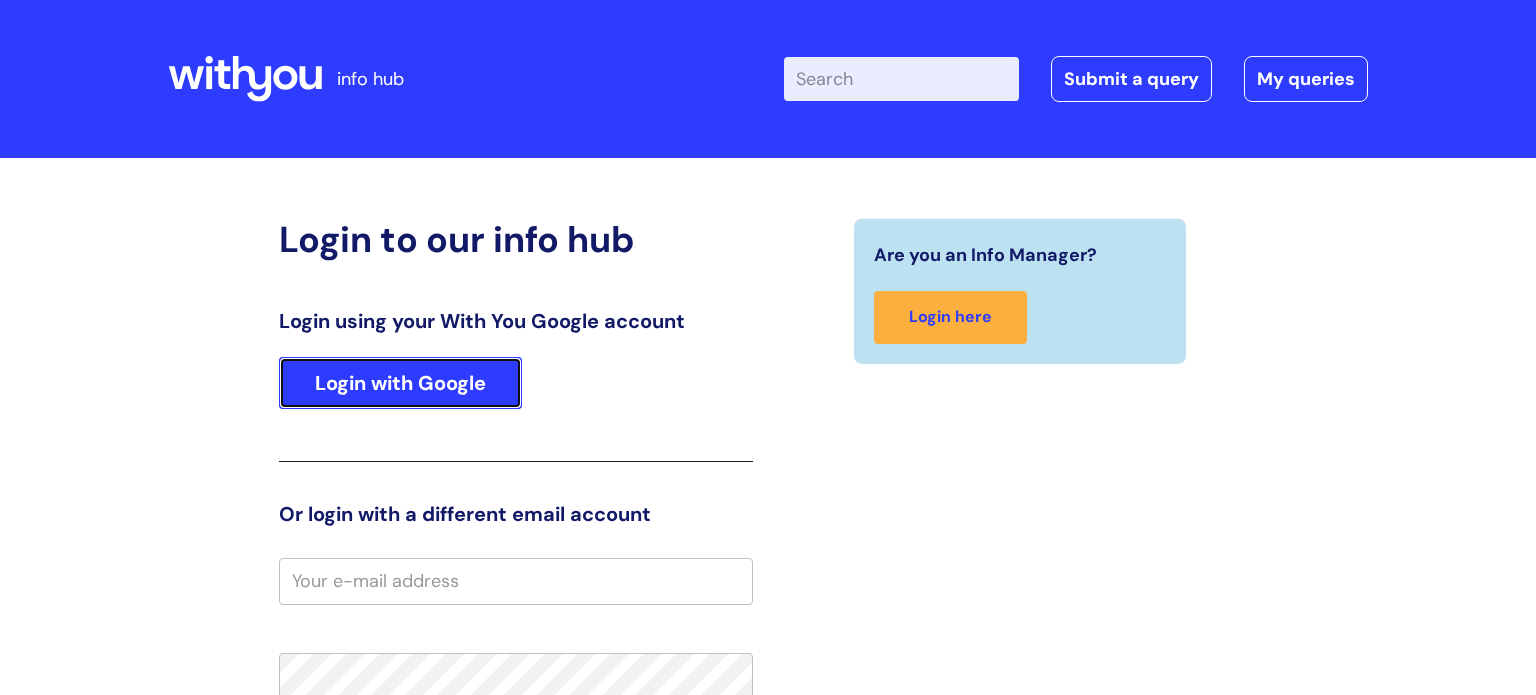 click on "Login with Google" at bounding box center [400, 383] 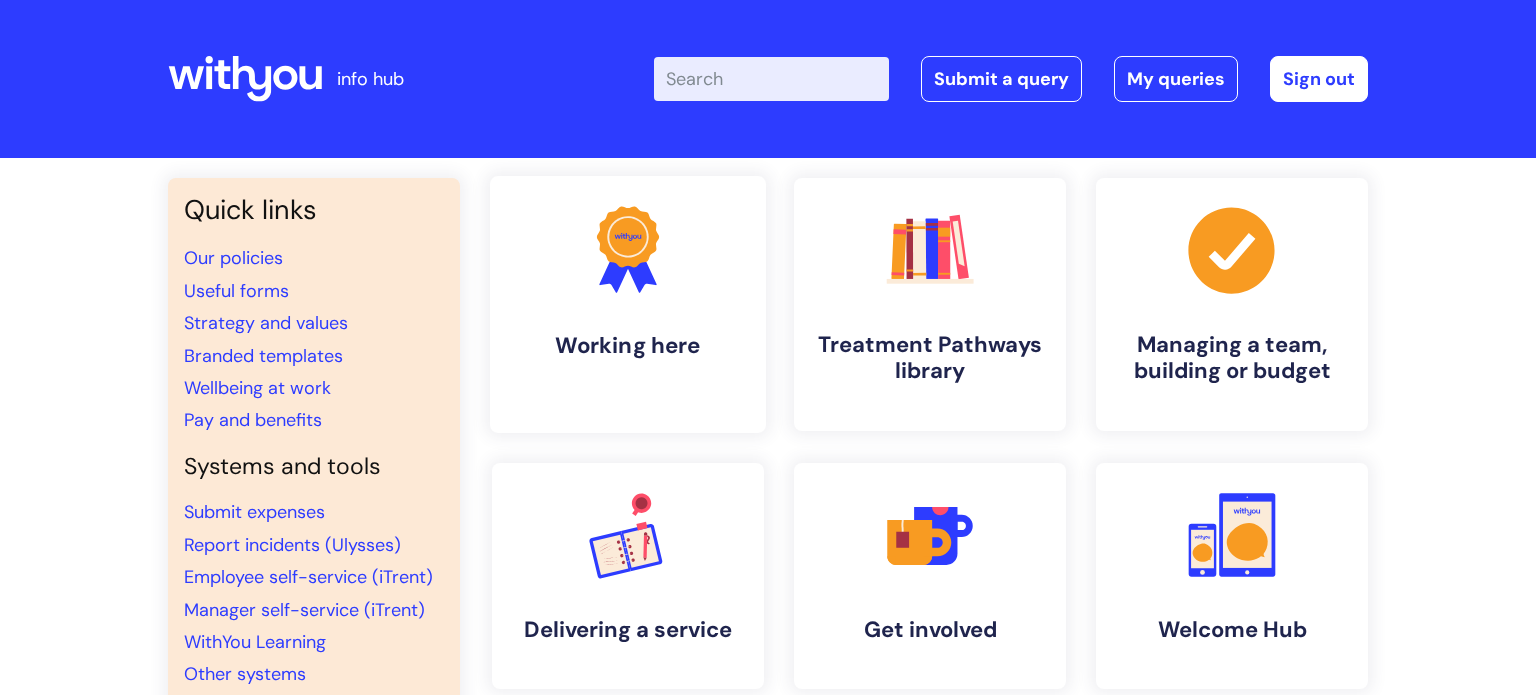 scroll, scrollTop: 0, scrollLeft: 0, axis: both 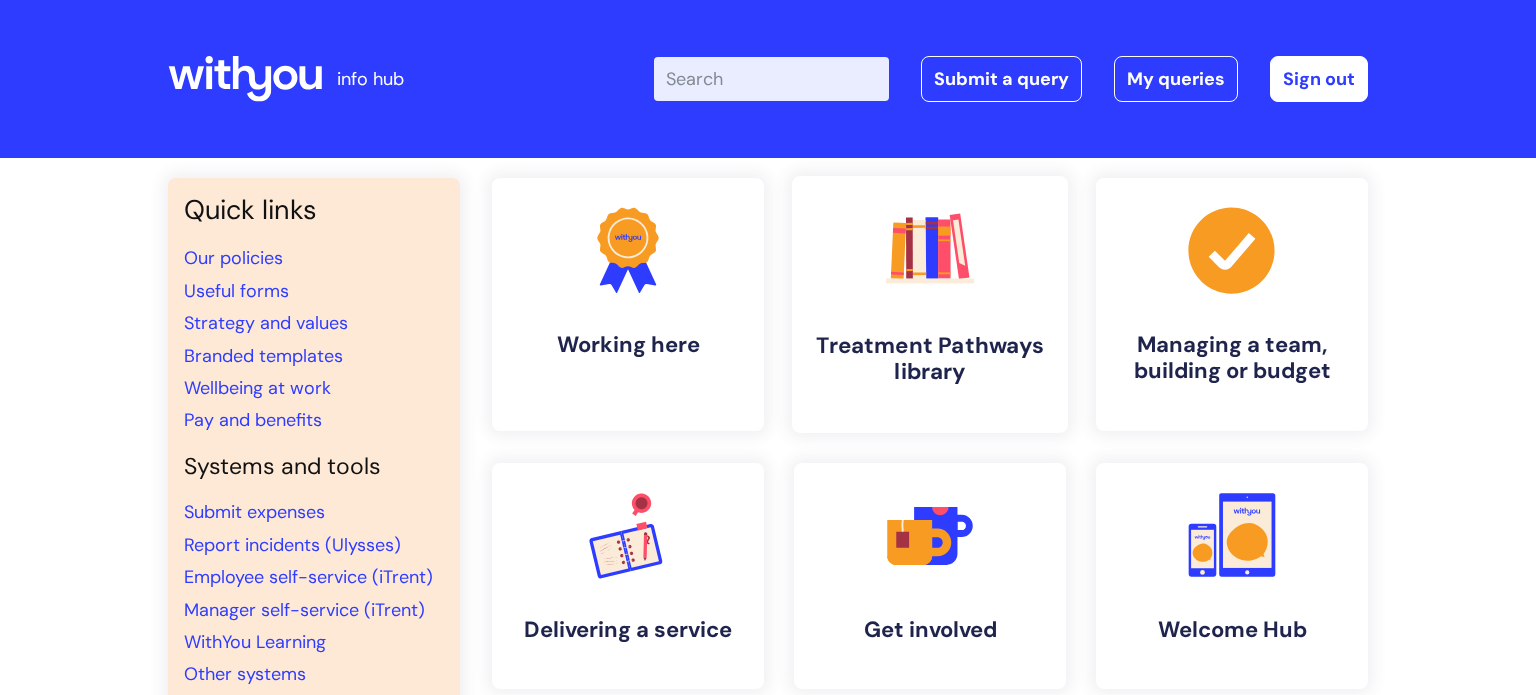 click on "Treatment Pathways library" at bounding box center [930, 359] 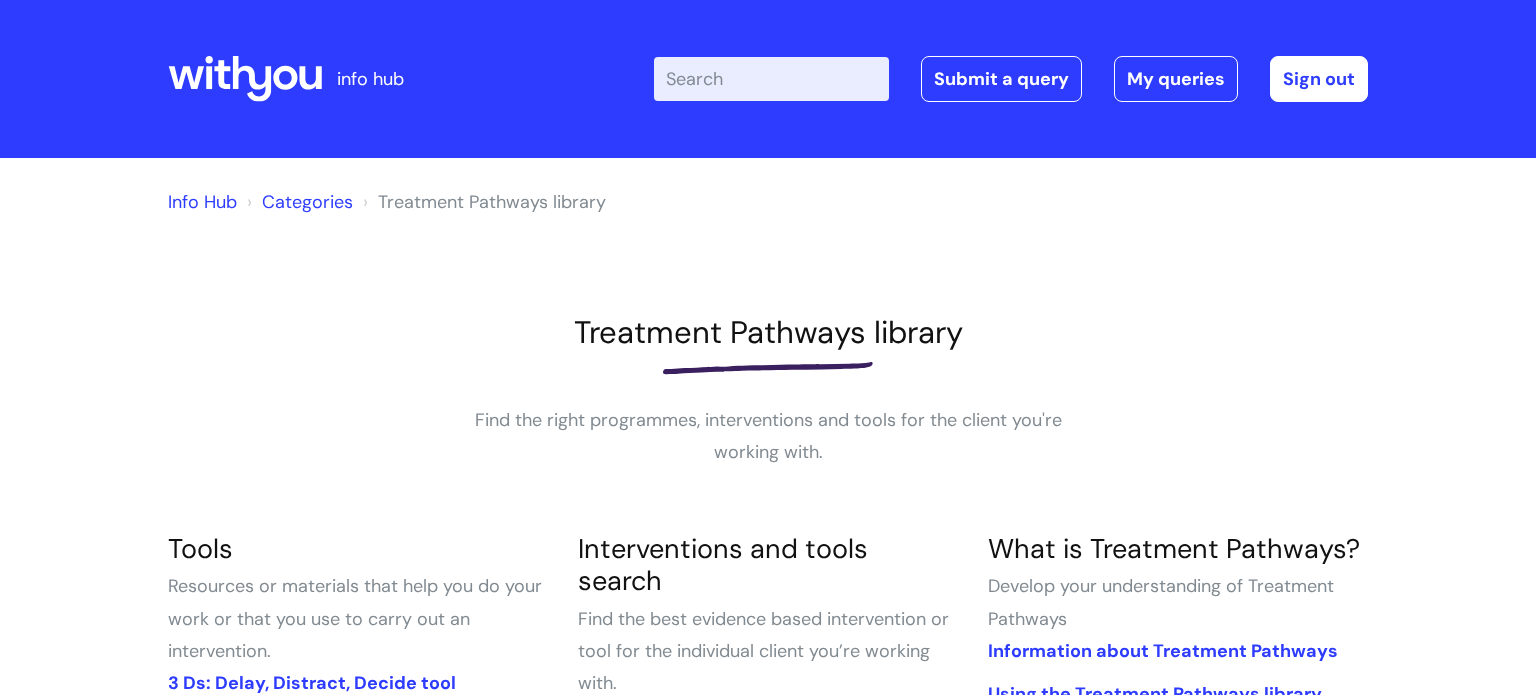 scroll, scrollTop: 0, scrollLeft: 0, axis: both 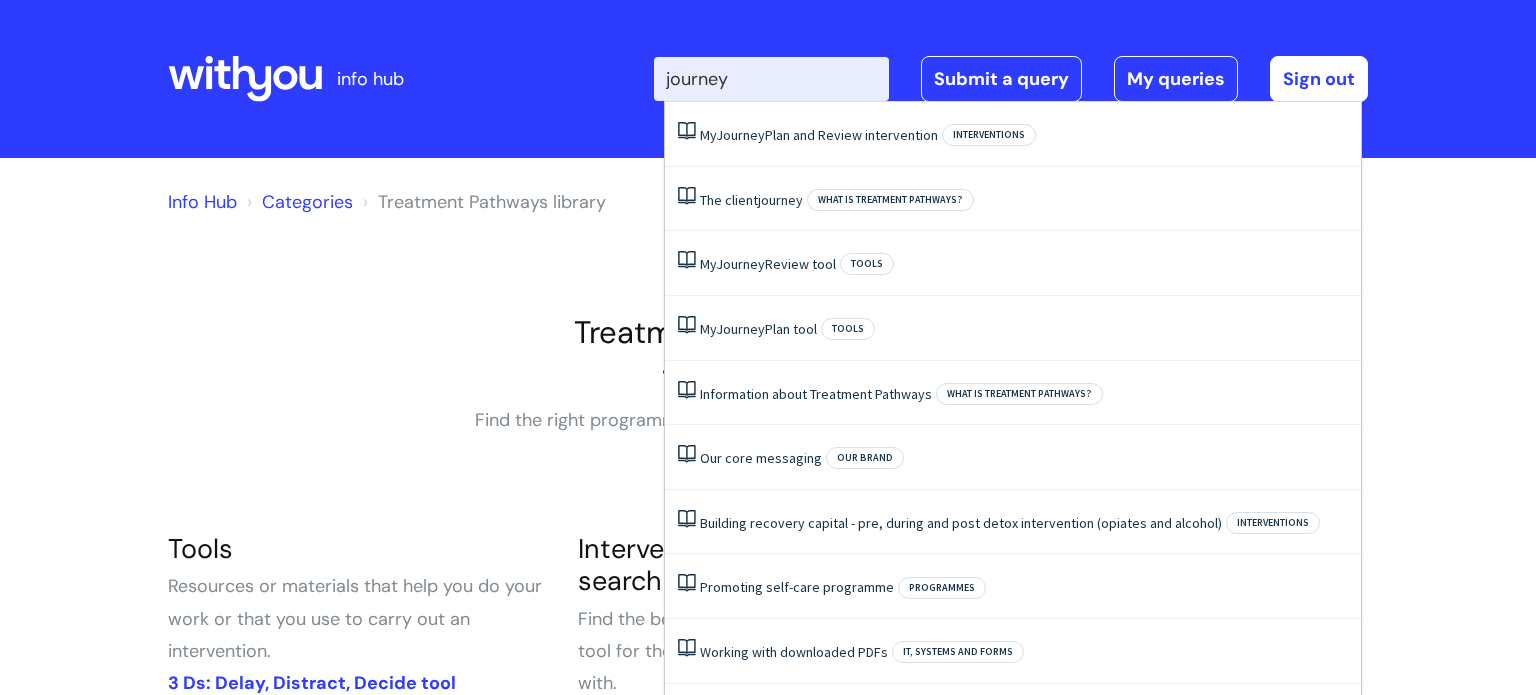 type on "journey" 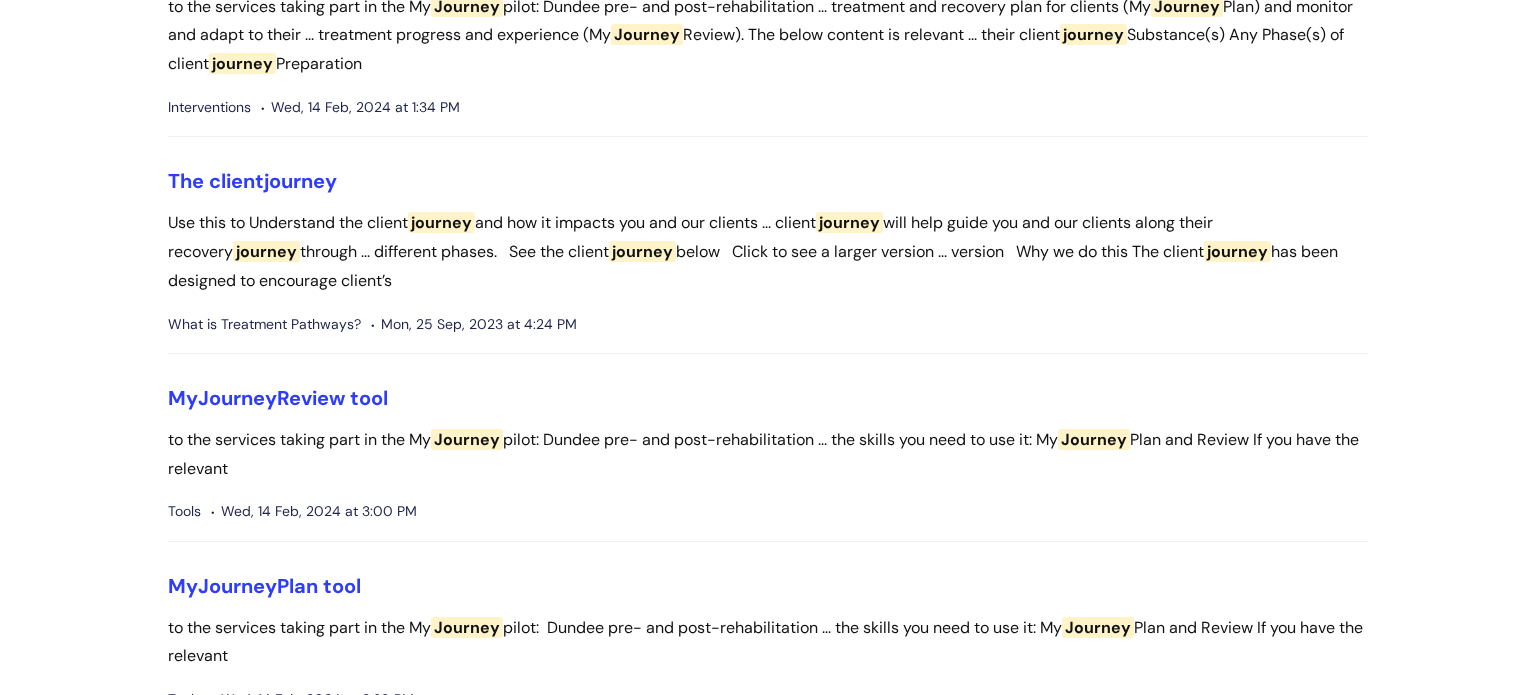 scroll, scrollTop: 270, scrollLeft: 0, axis: vertical 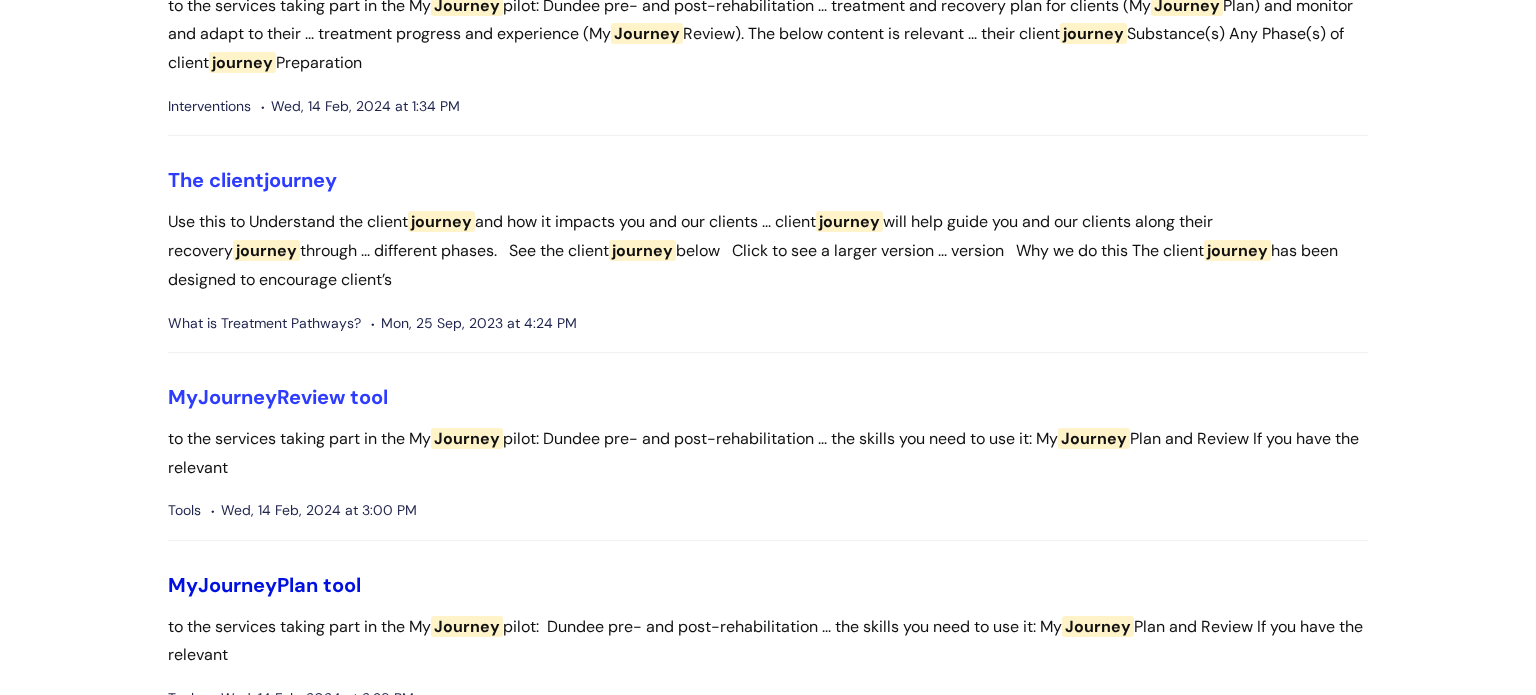 click on "My  Journey  Plan tool" at bounding box center (264, 585) 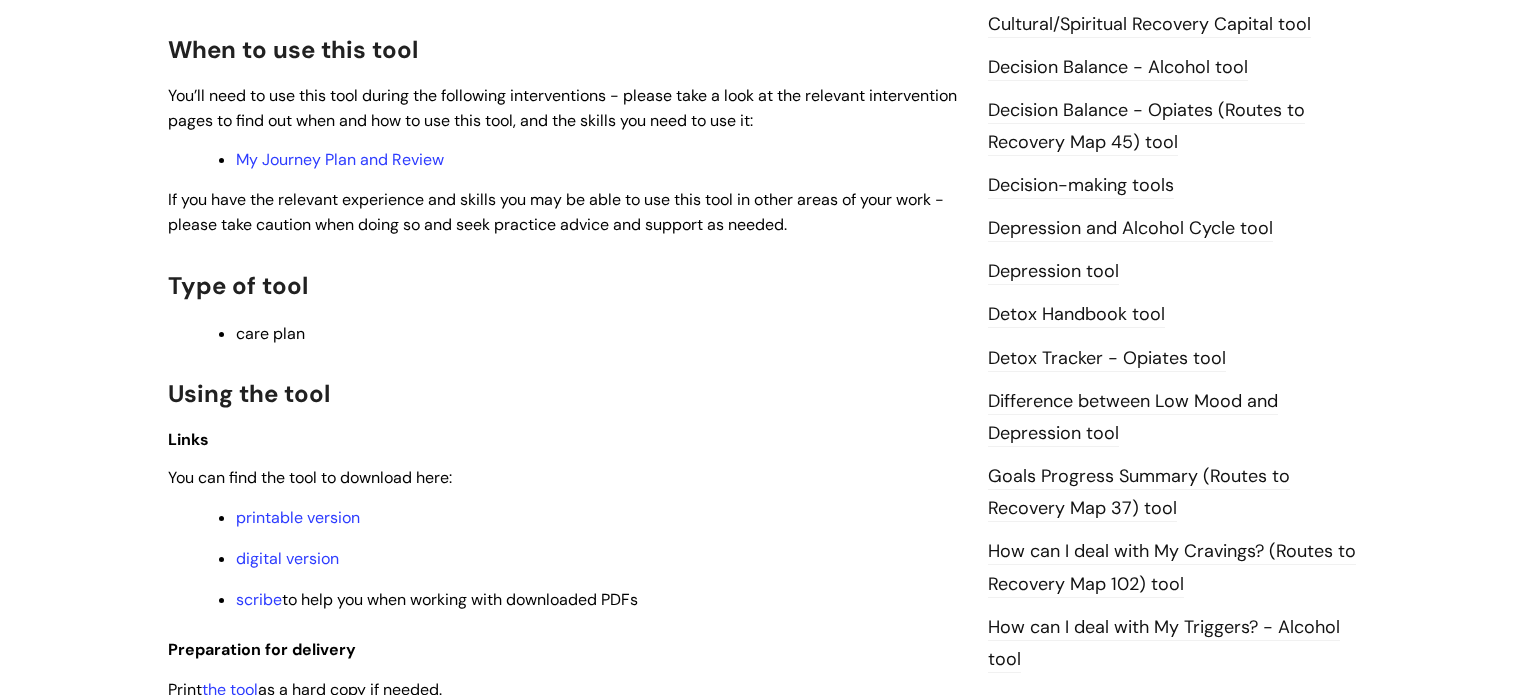 scroll, scrollTop: 1000, scrollLeft: 0, axis: vertical 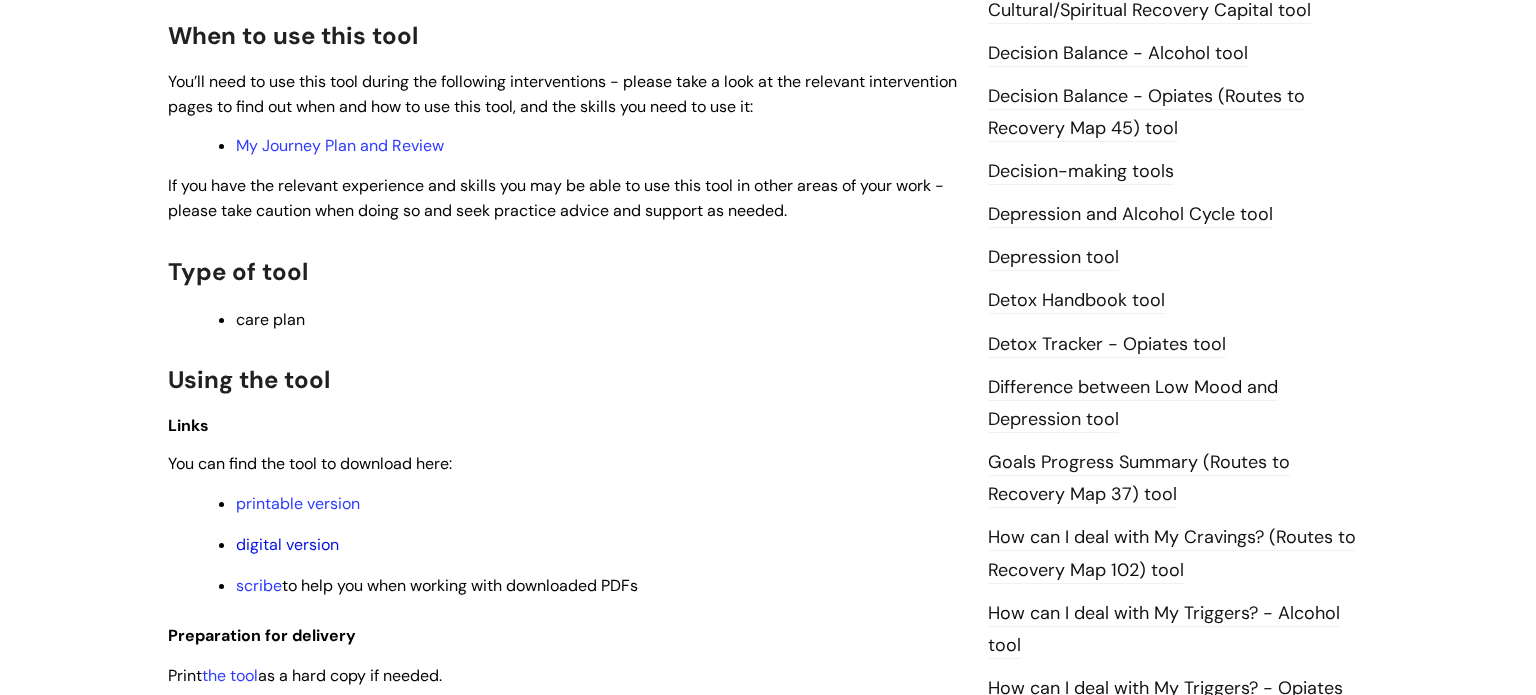 click on "digital version" at bounding box center (287, 544) 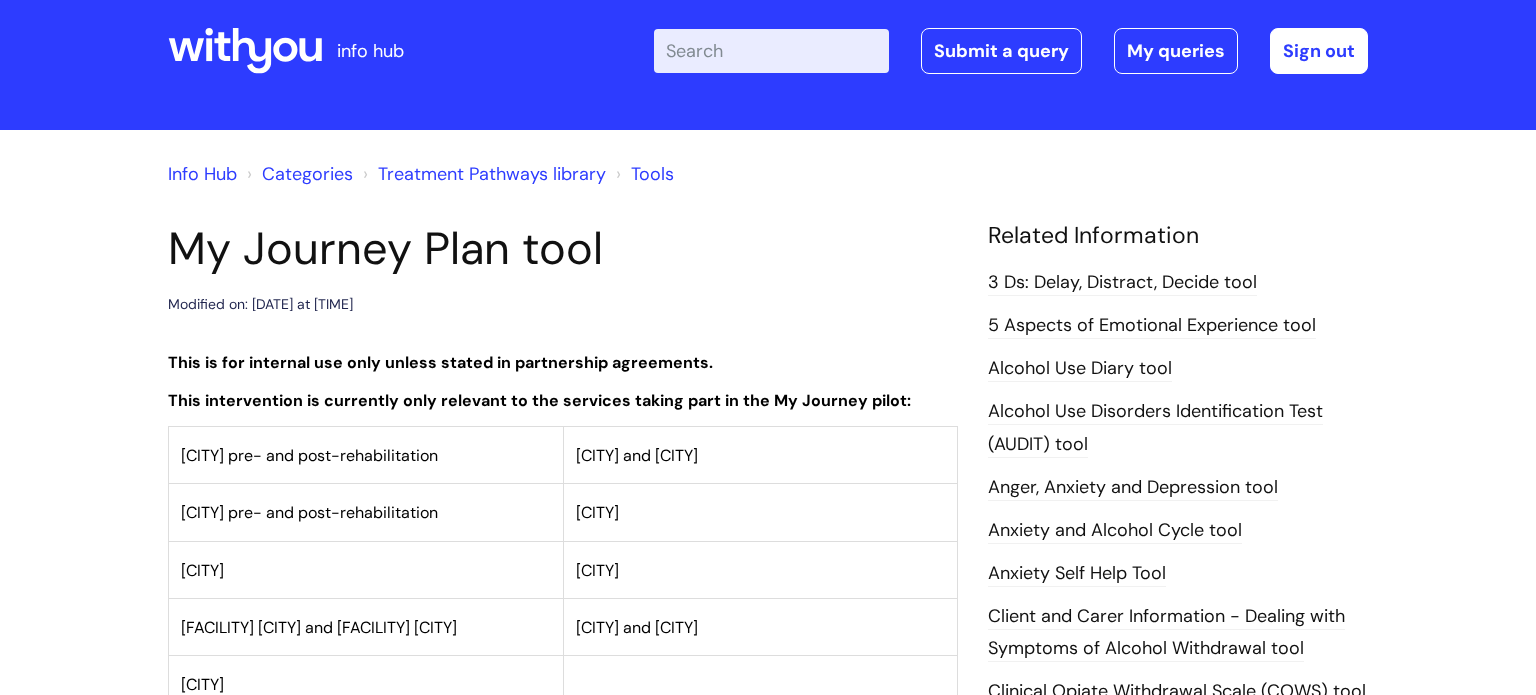 scroll, scrollTop: 0, scrollLeft: 0, axis: both 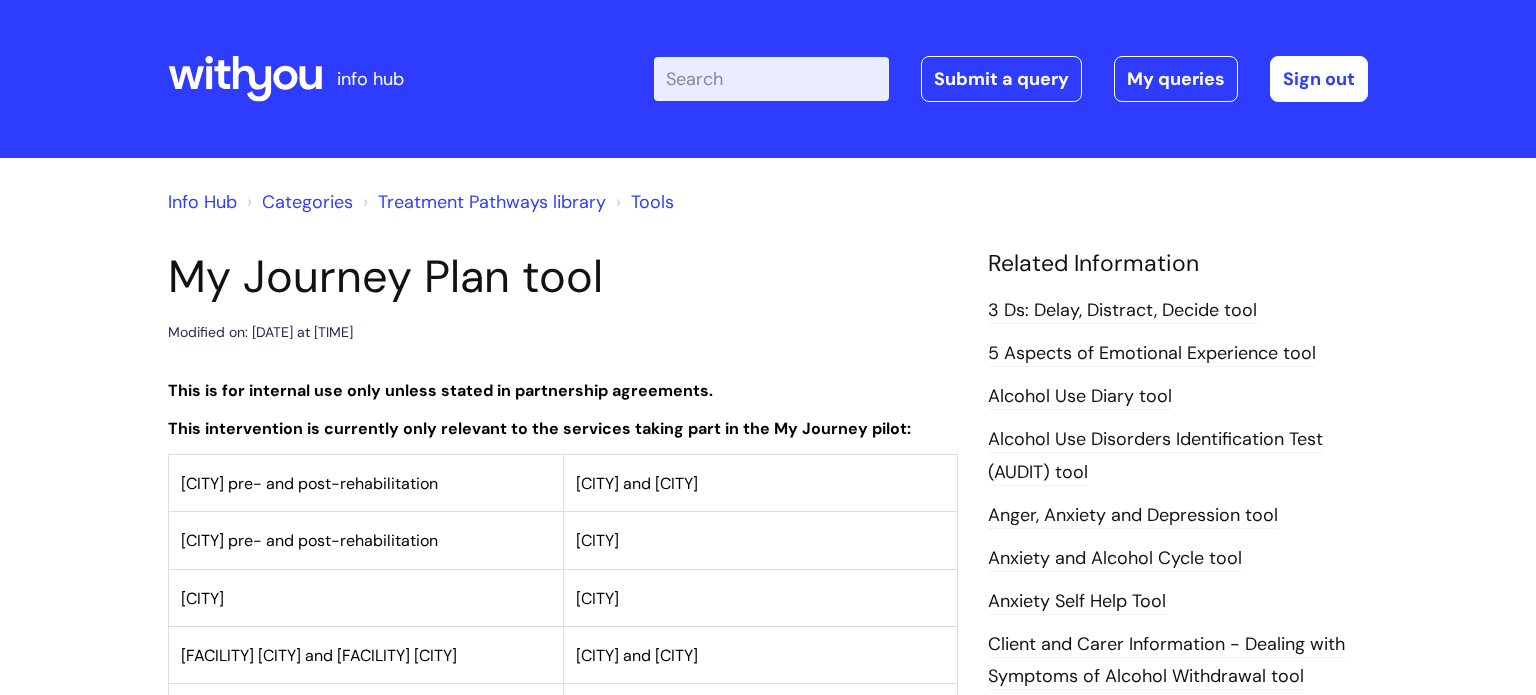 click on "Enter your search term here..." at bounding box center [771, 79] 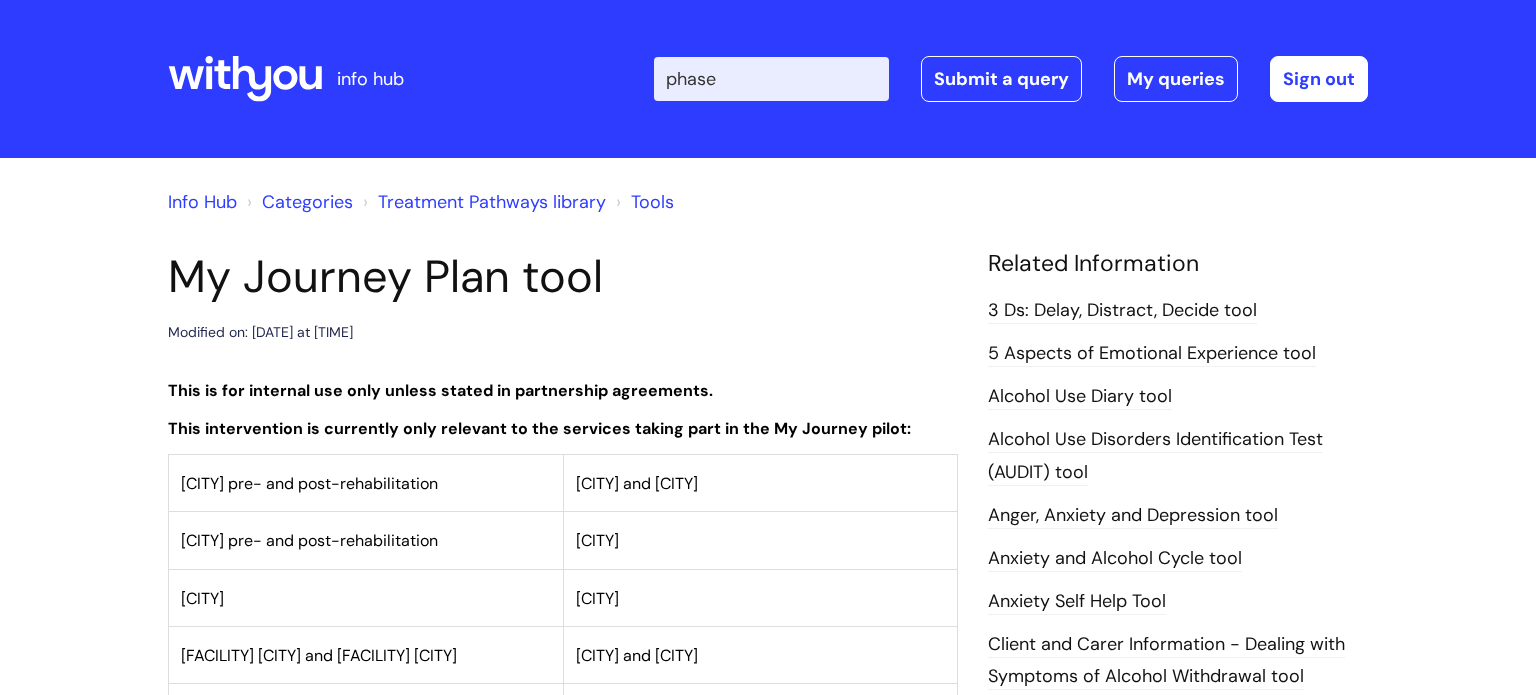 type on "phase" 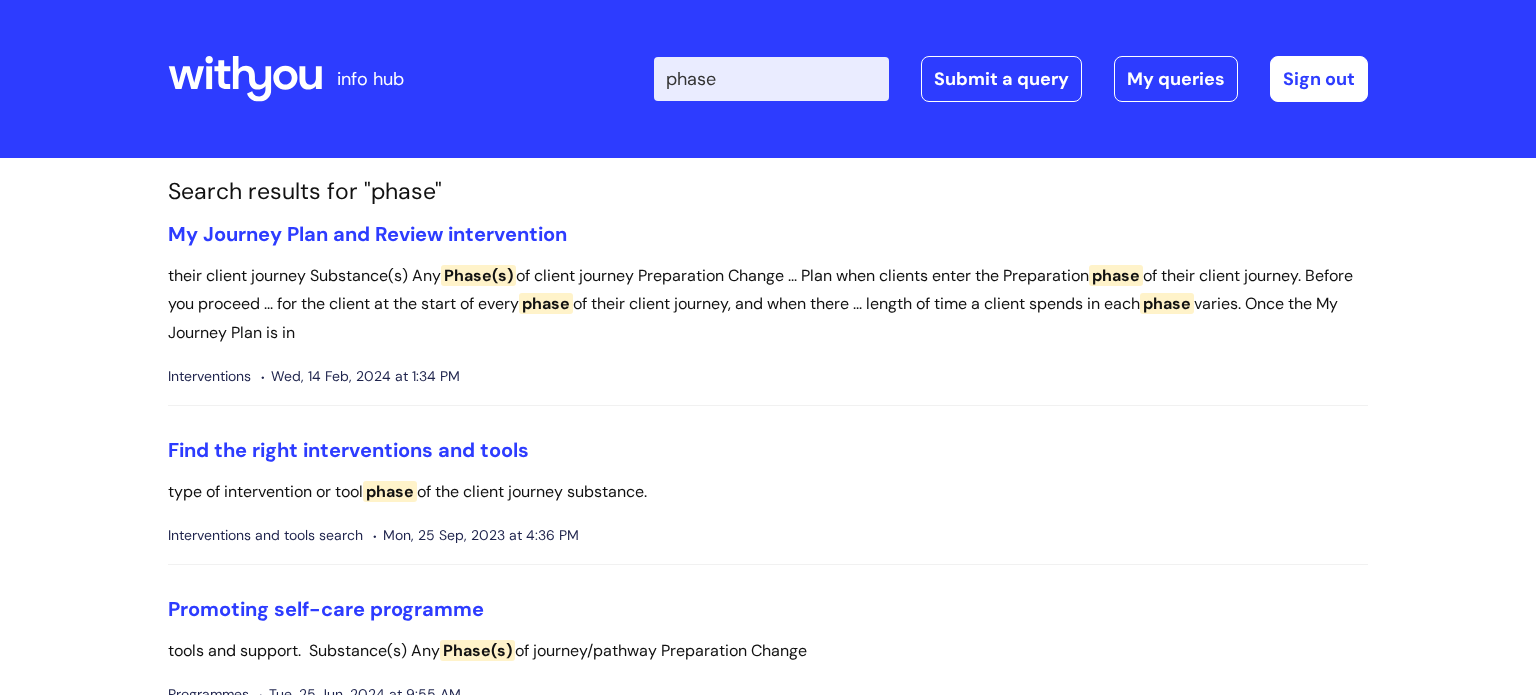 scroll, scrollTop: 0, scrollLeft: 0, axis: both 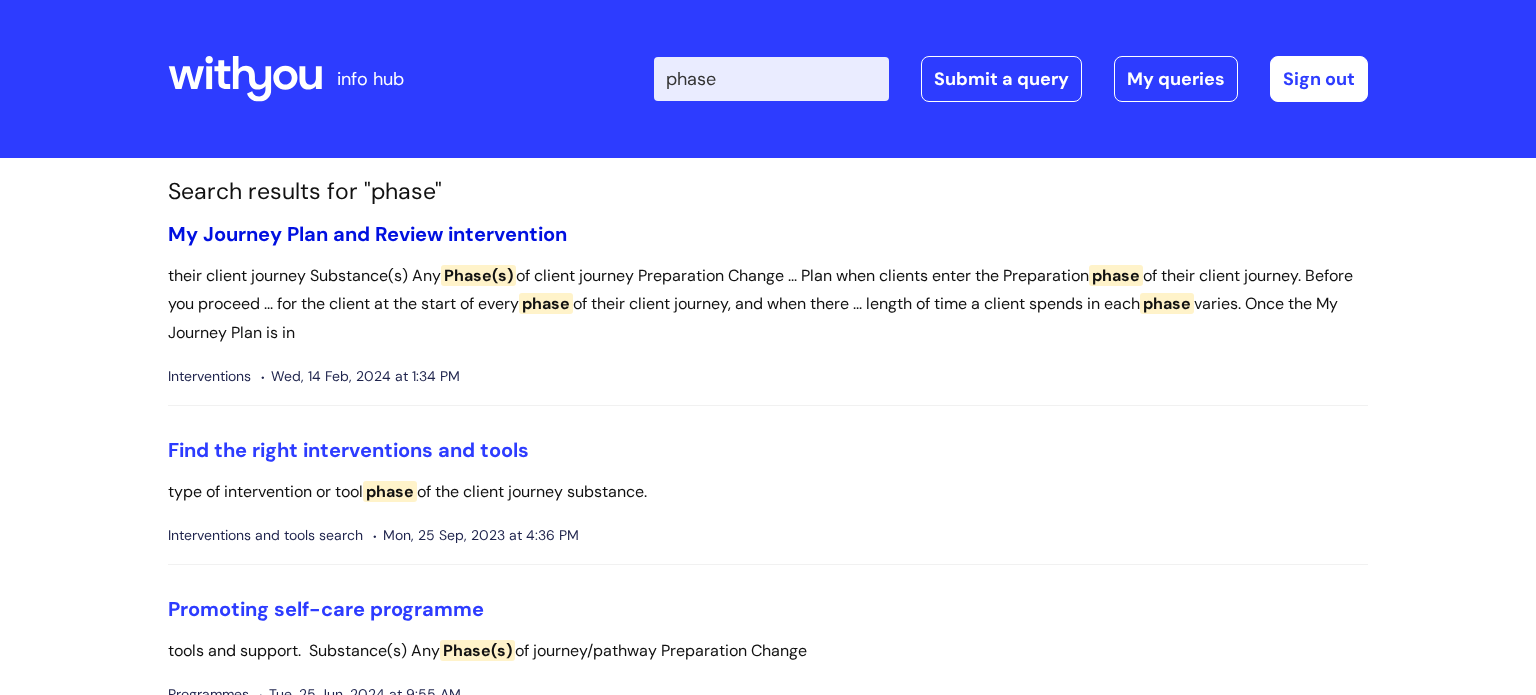 click on "My Journey Plan and Review intervention" at bounding box center [367, 234] 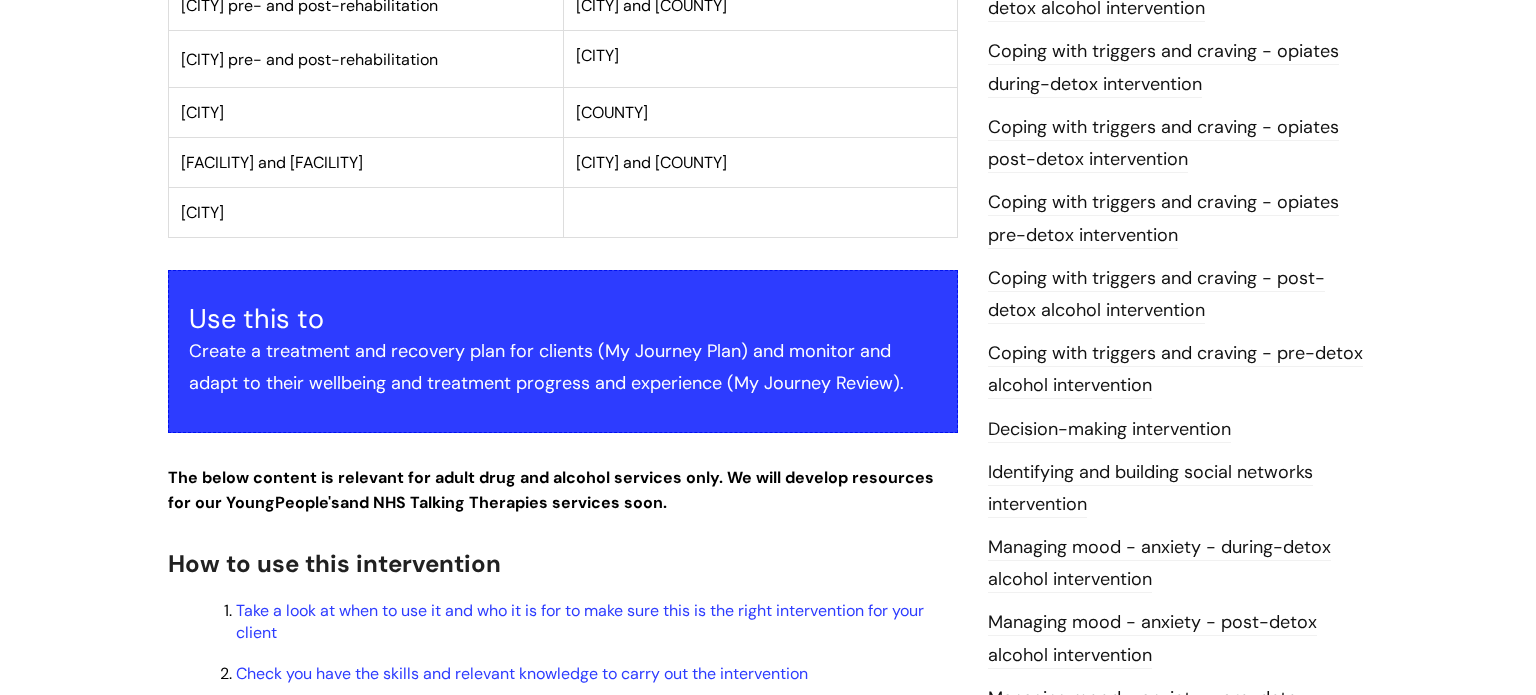 scroll, scrollTop: 0, scrollLeft: 0, axis: both 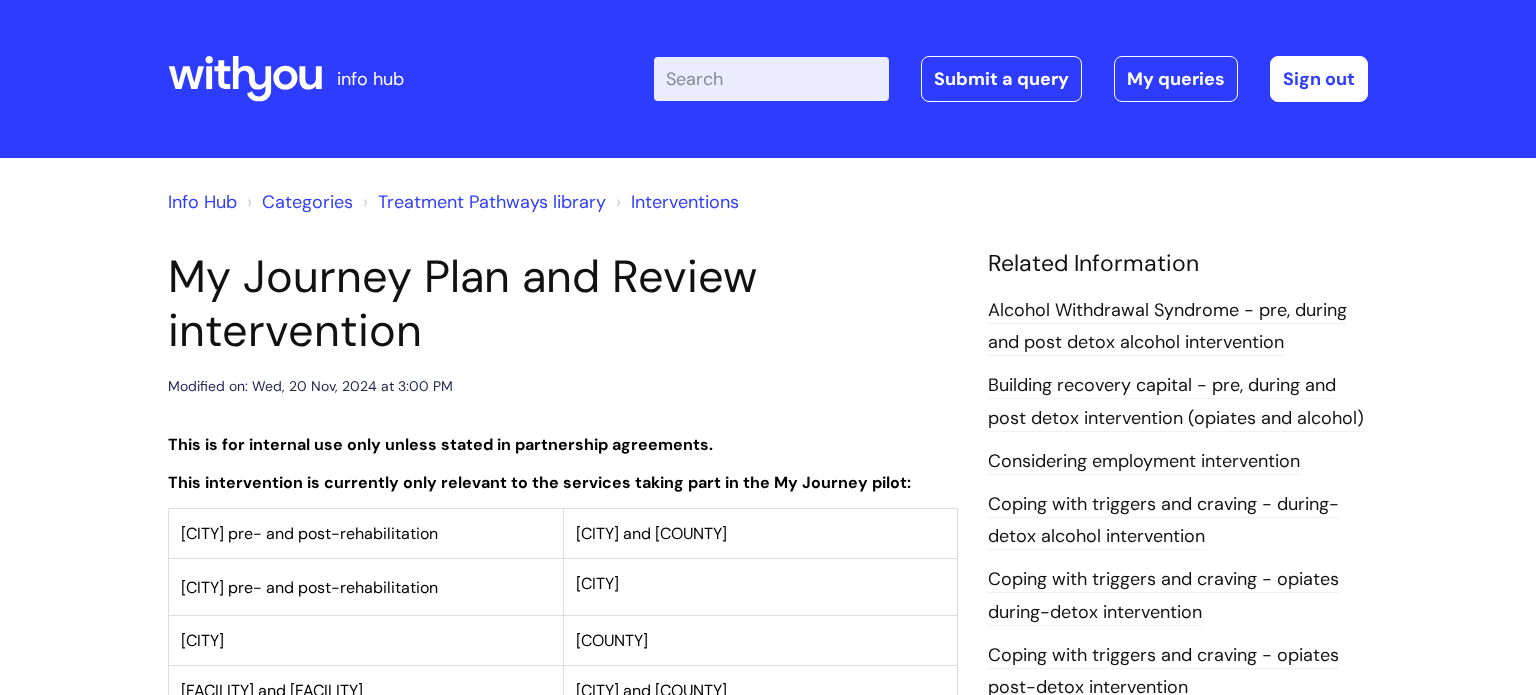 click on "Enter your search term here..." at bounding box center (771, 79) 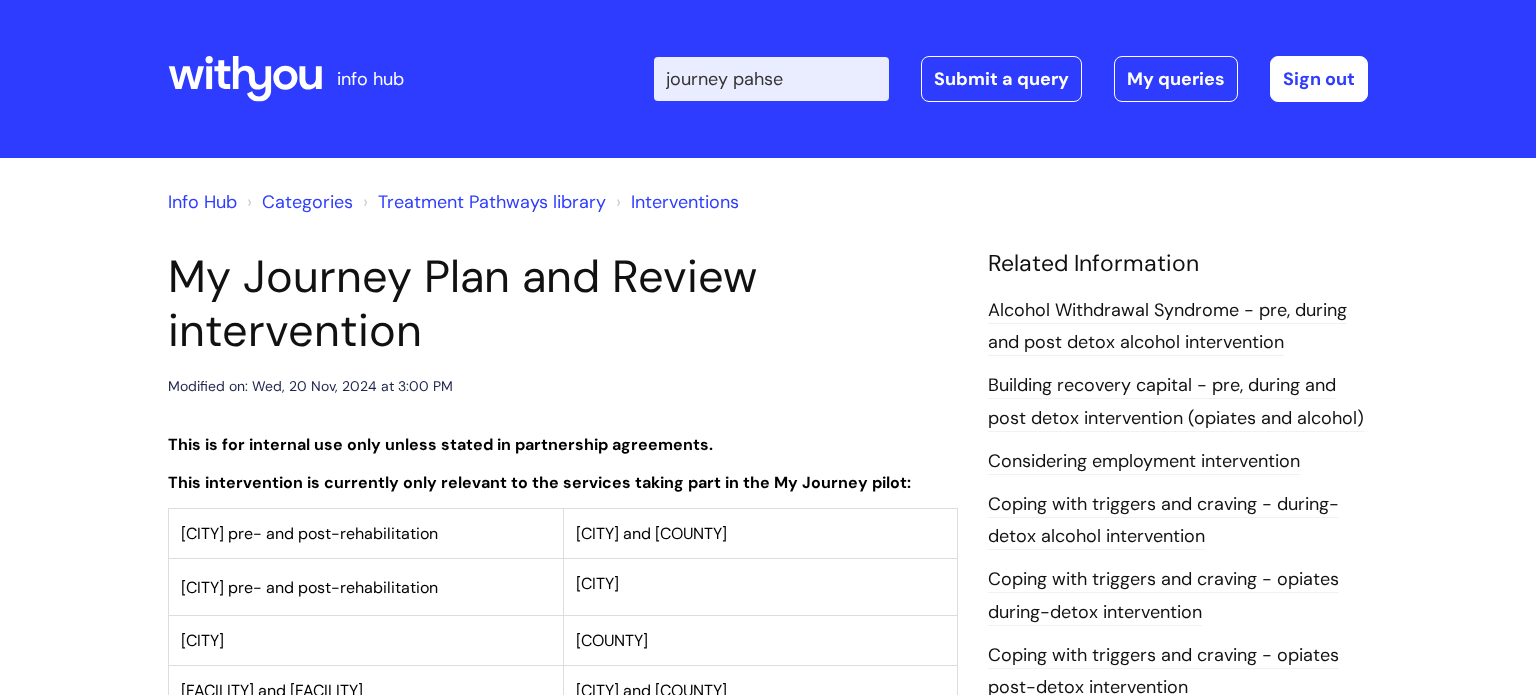 type on "journey pahse" 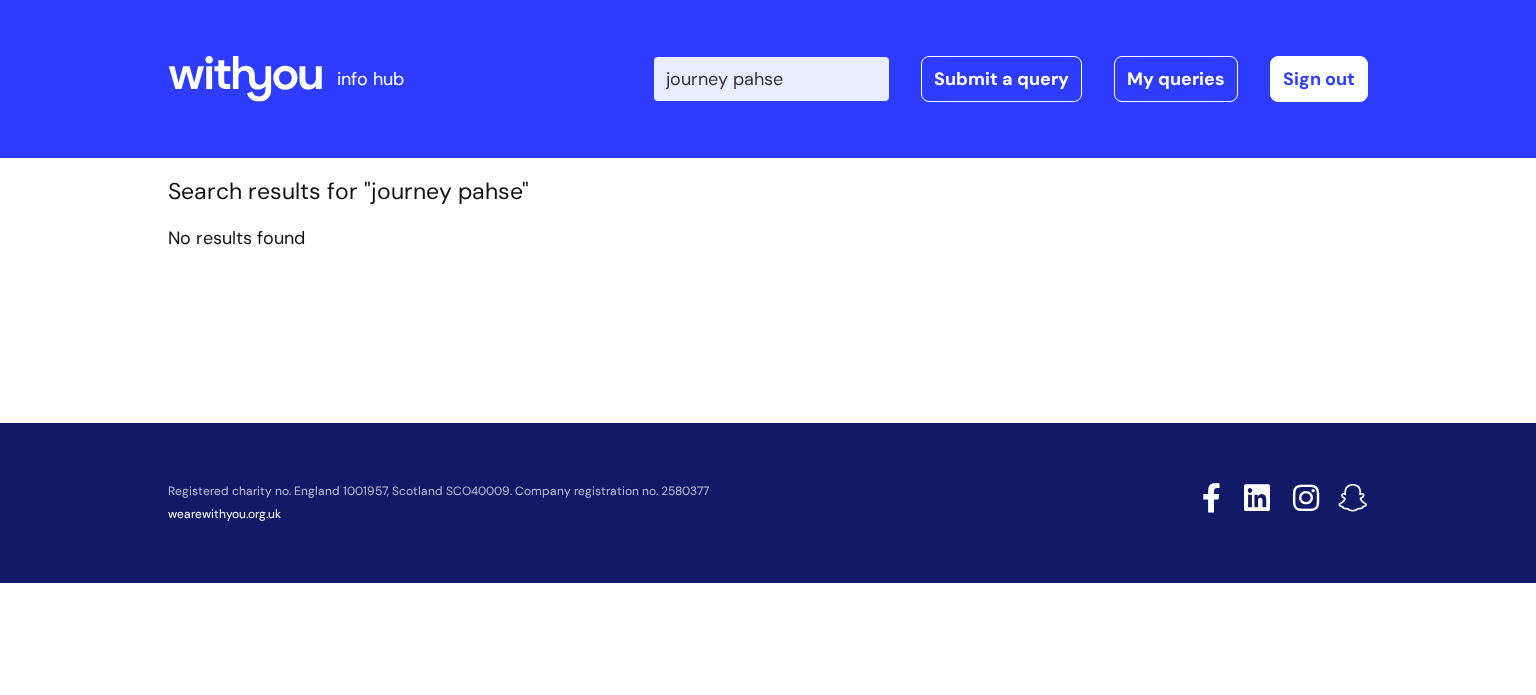 scroll, scrollTop: 0, scrollLeft: 0, axis: both 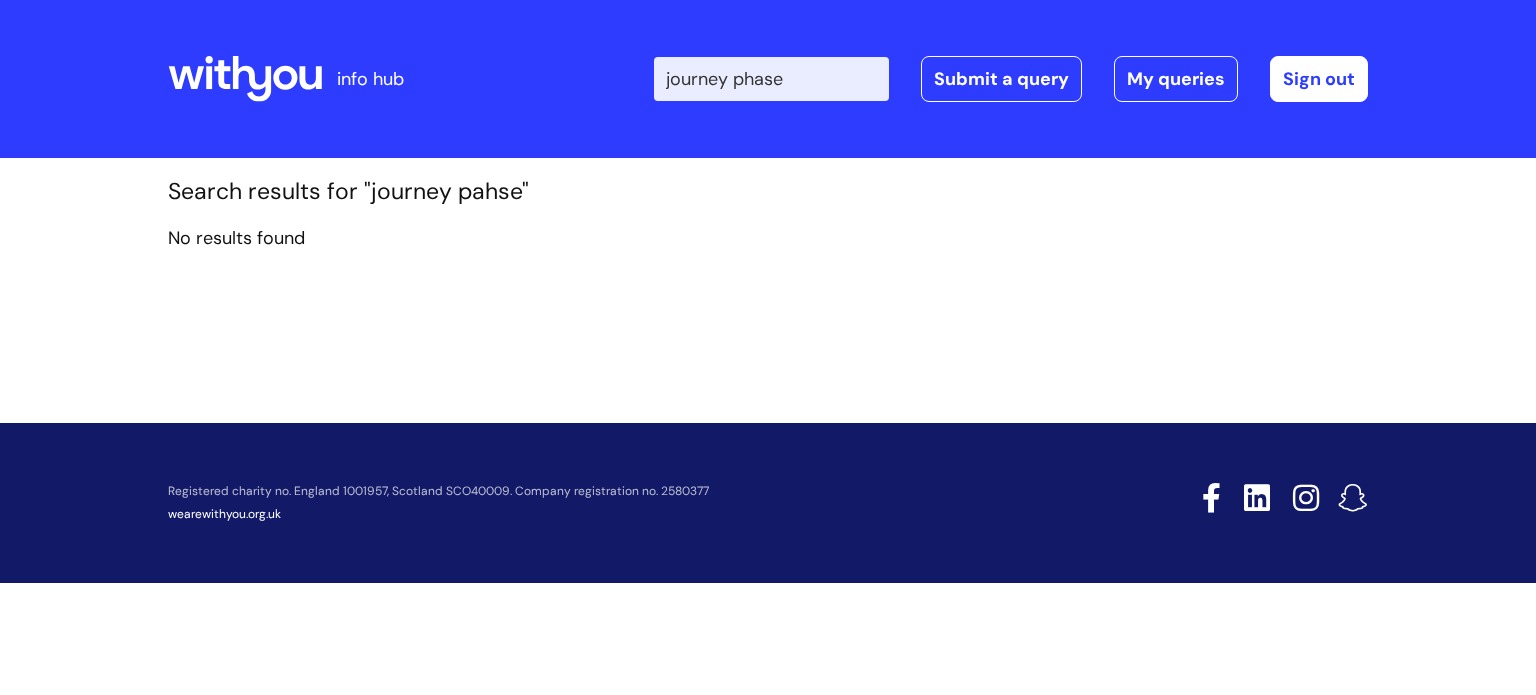 type on "journey phase" 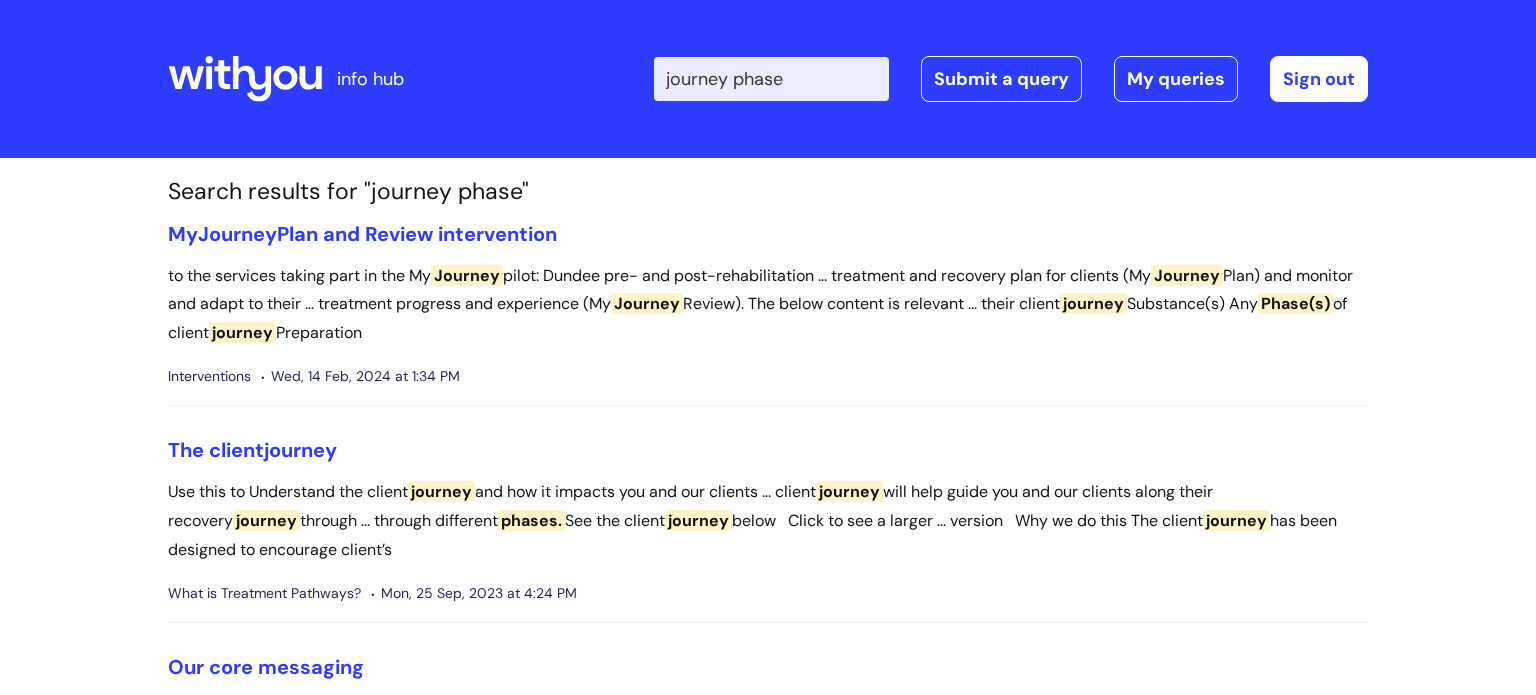 scroll, scrollTop: 0, scrollLeft: 0, axis: both 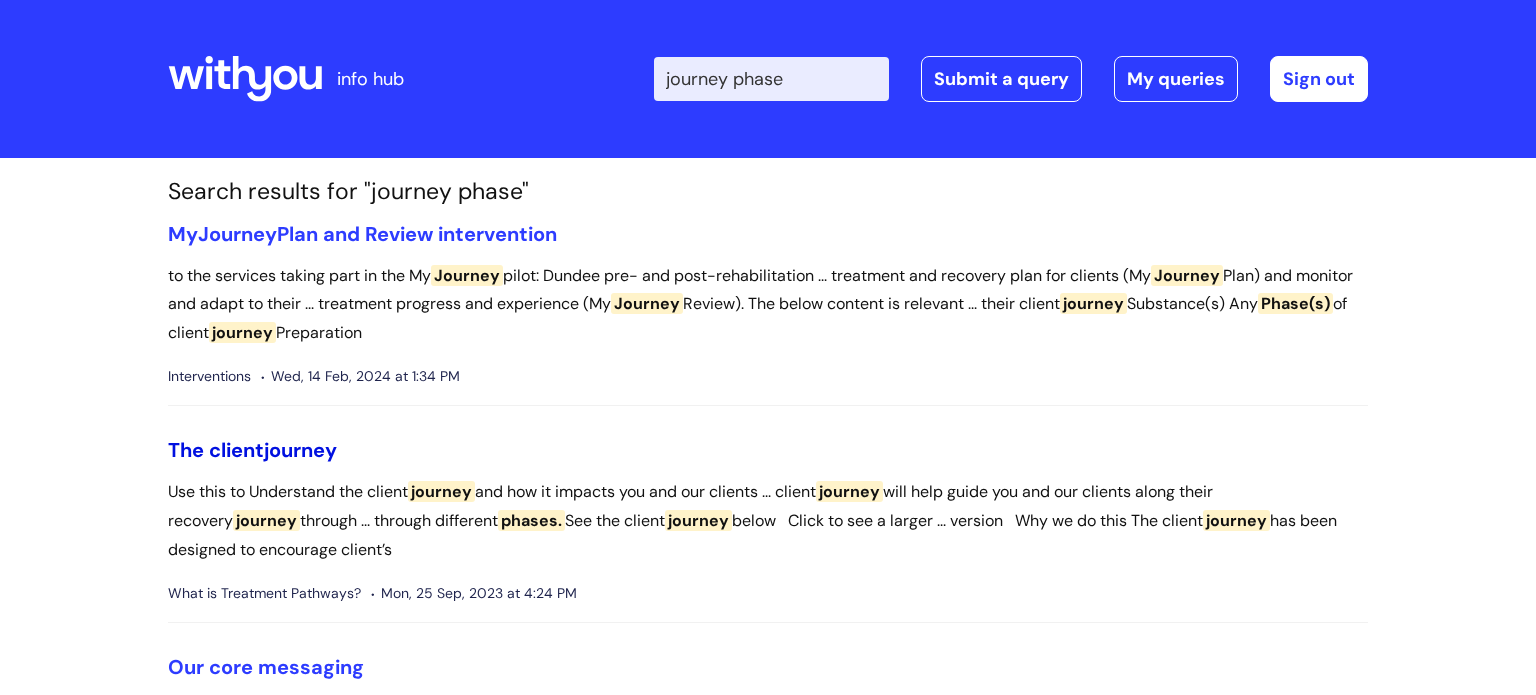 click on "journey" at bounding box center [300, 450] 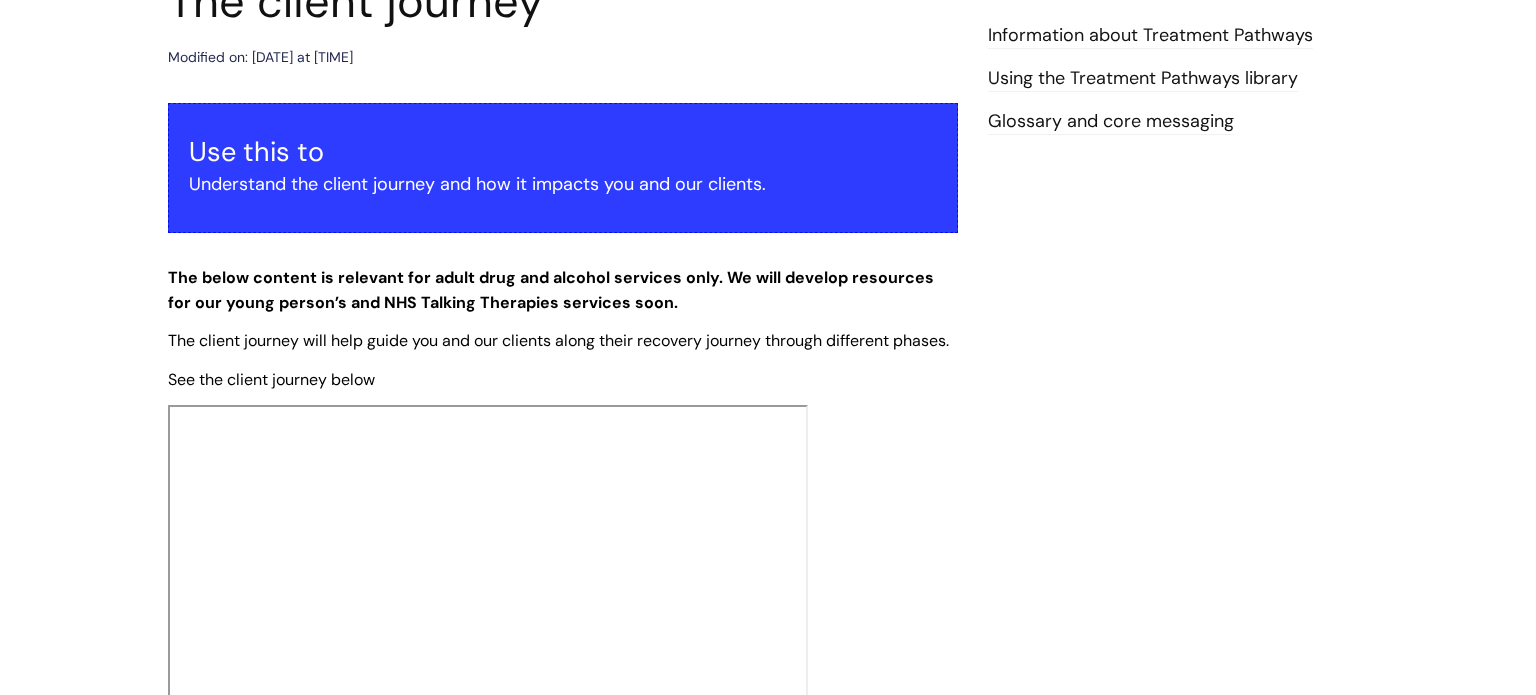 scroll, scrollTop: 92, scrollLeft: 0, axis: vertical 